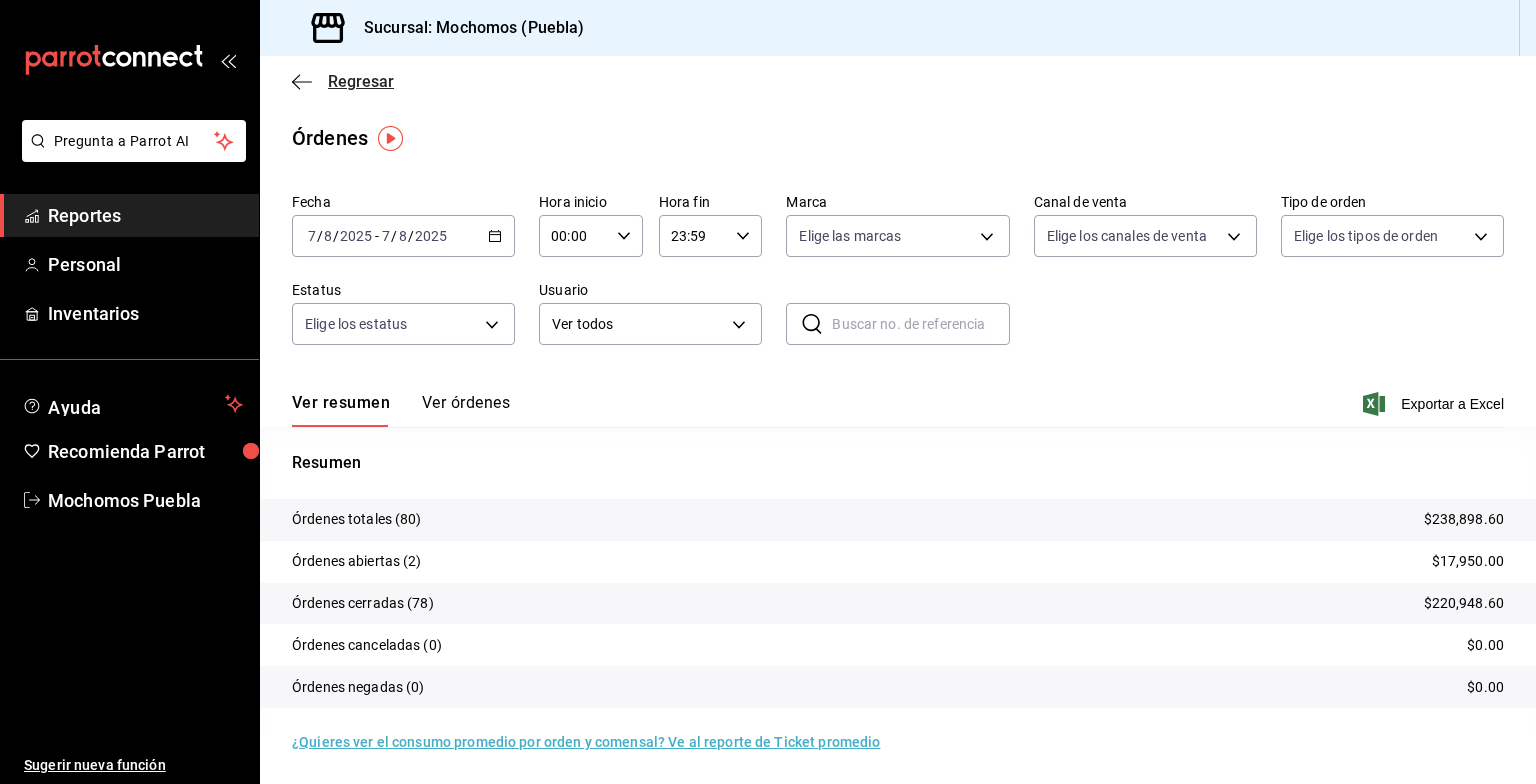 scroll, scrollTop: 0, scrollLeft: 0, axis: both 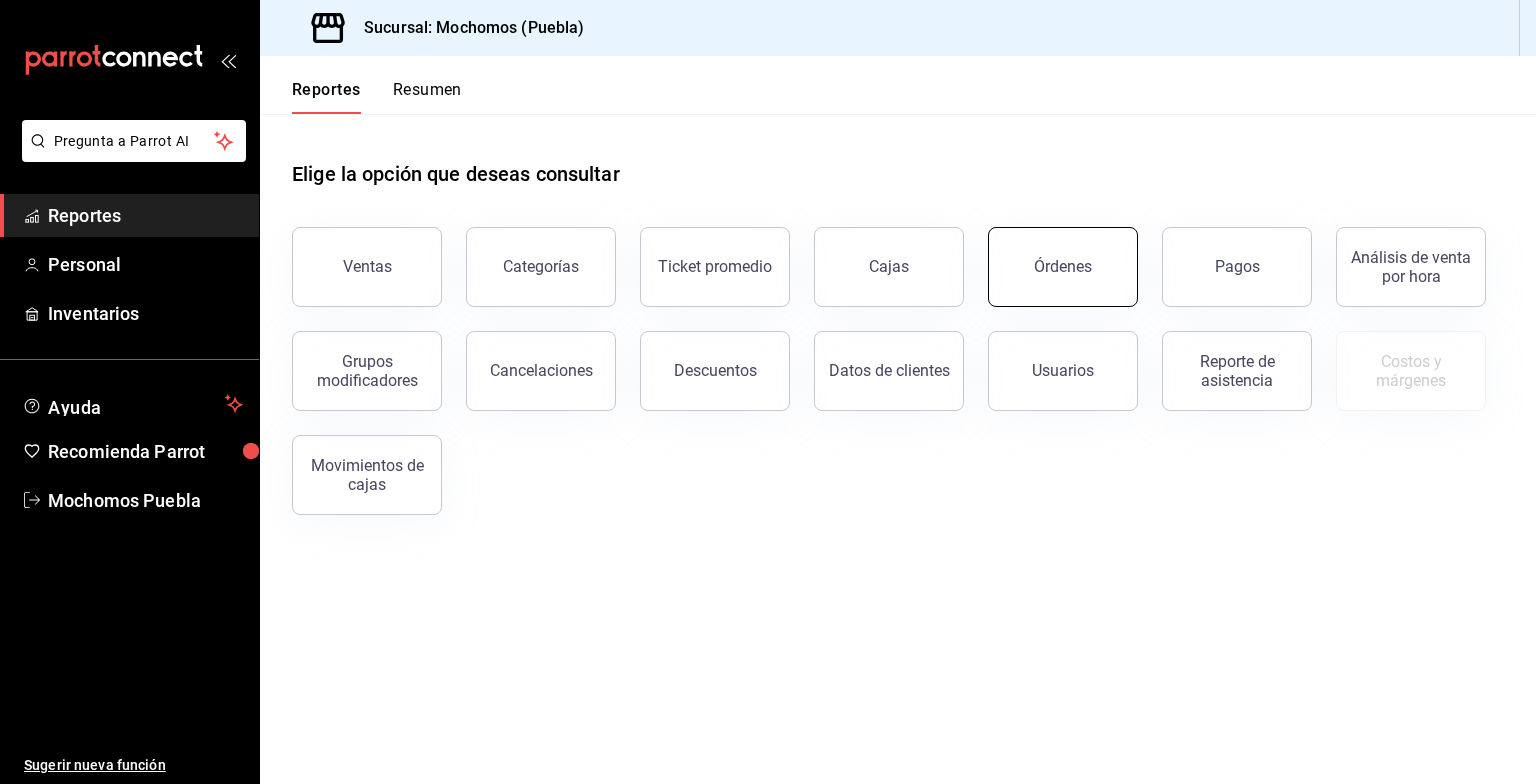 click on "Órdenes" at bounding box center [1063, 267] 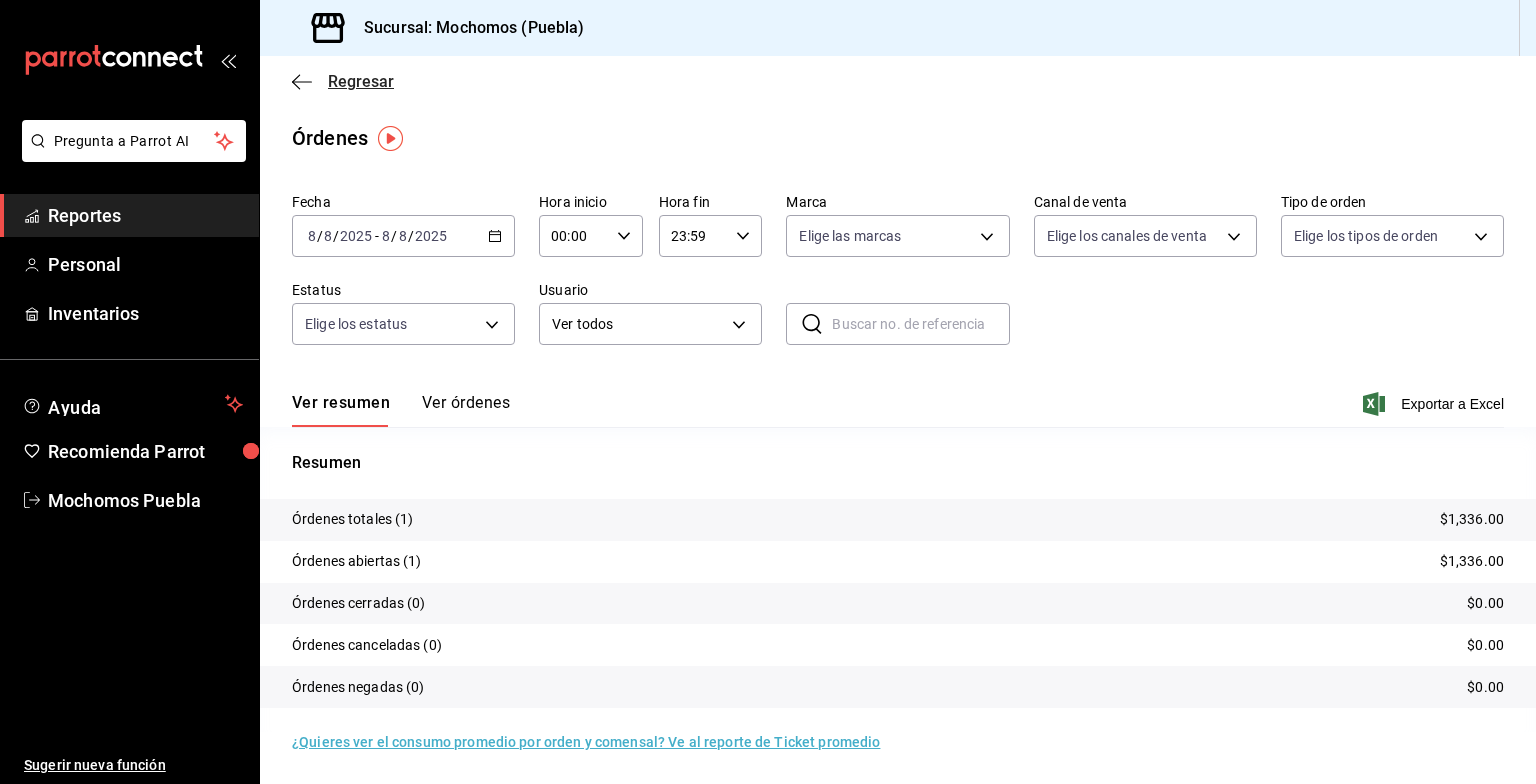 click on "Regresar" at bounding box center [361, 81] 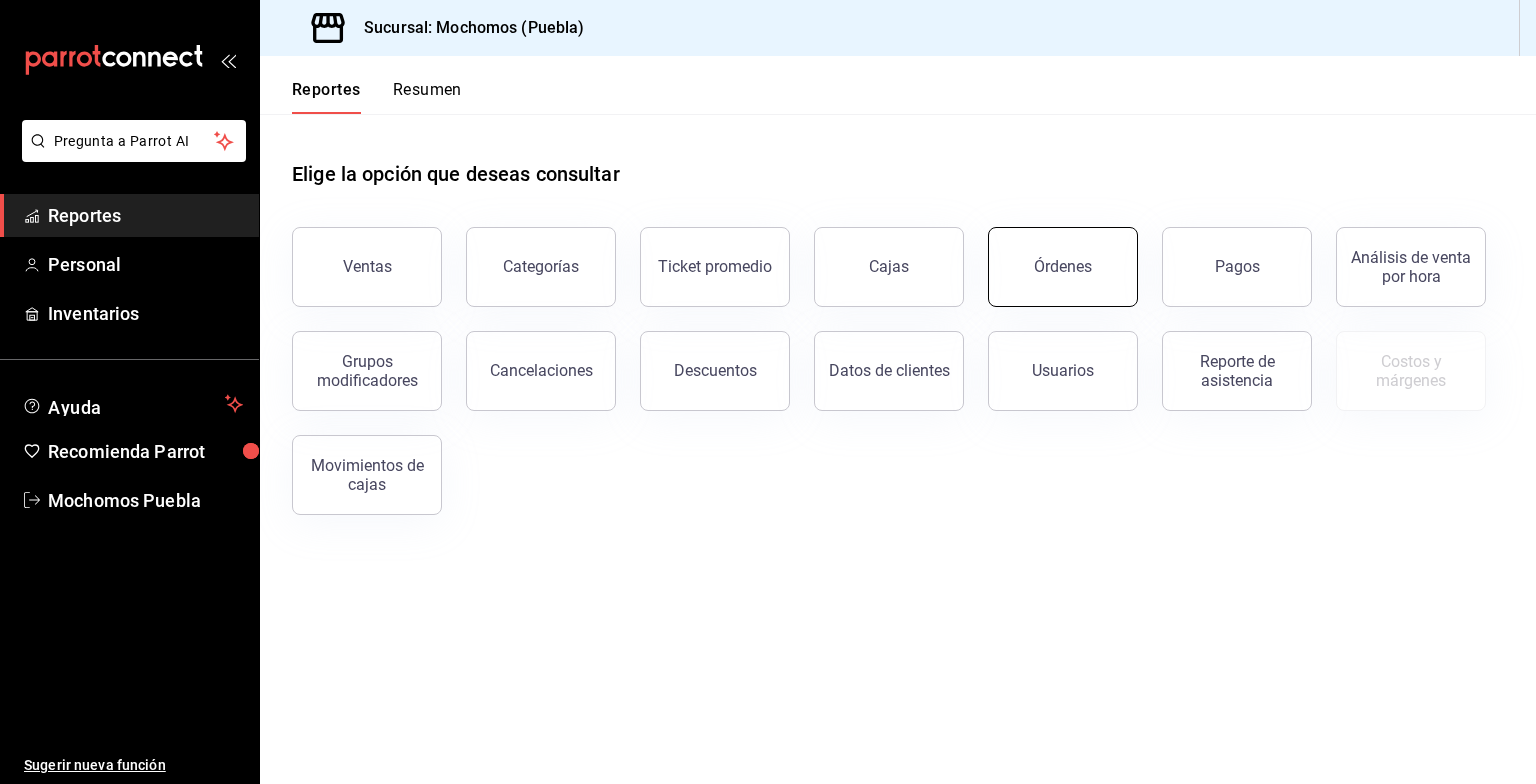 click on "Órdenes" at bounding box center [1063, 267] 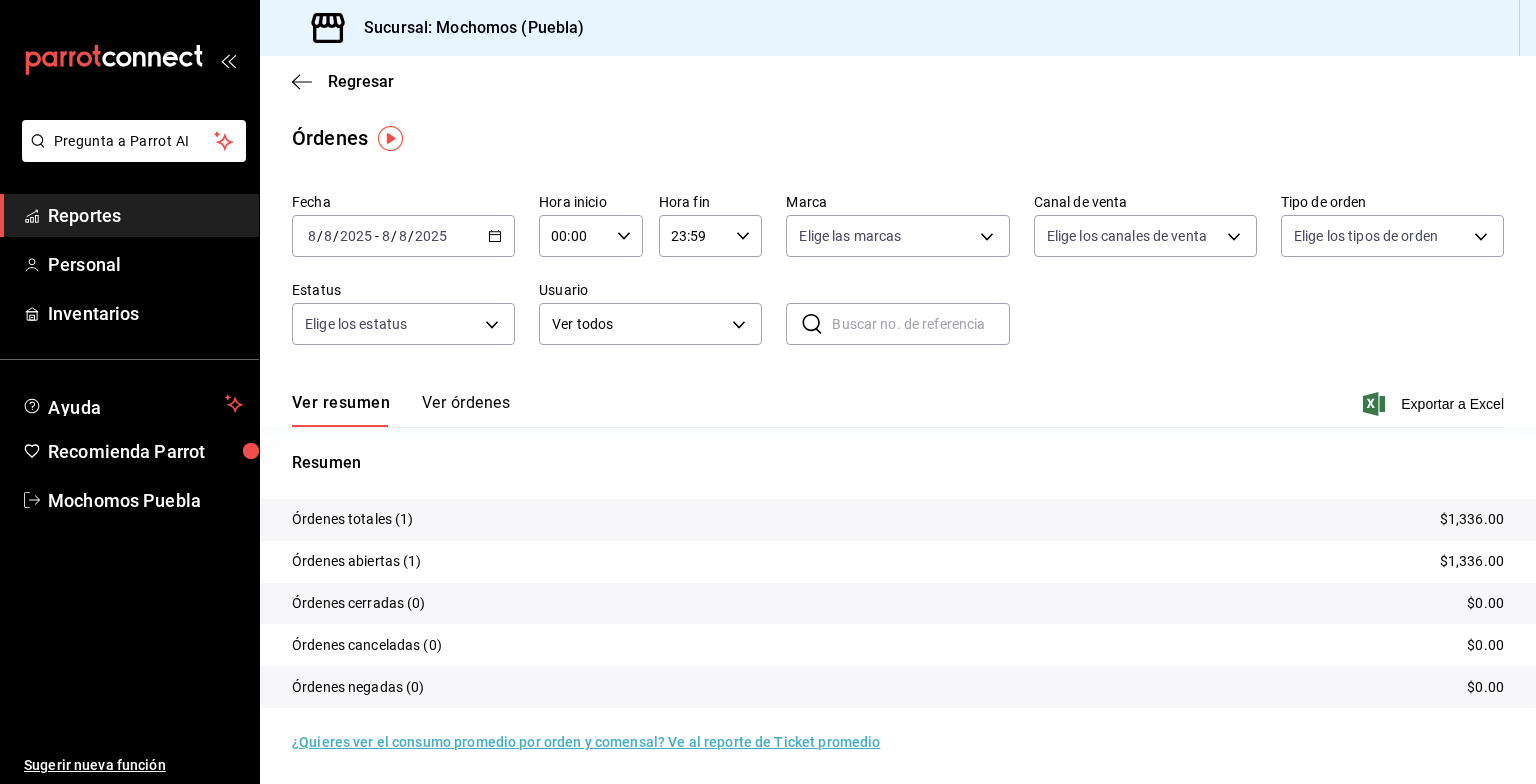 click 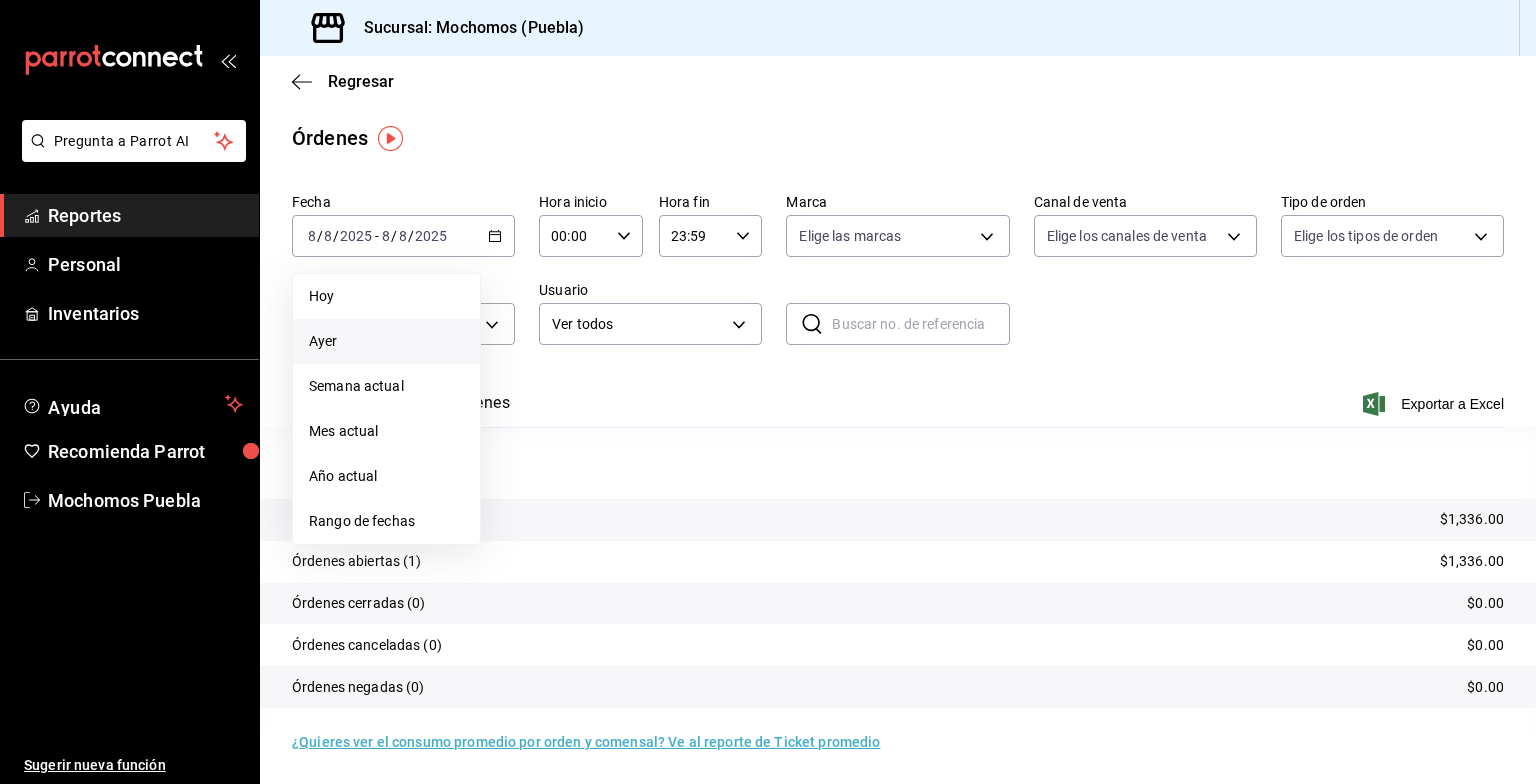 click on "Ayer" at bounding box center (386, 341) 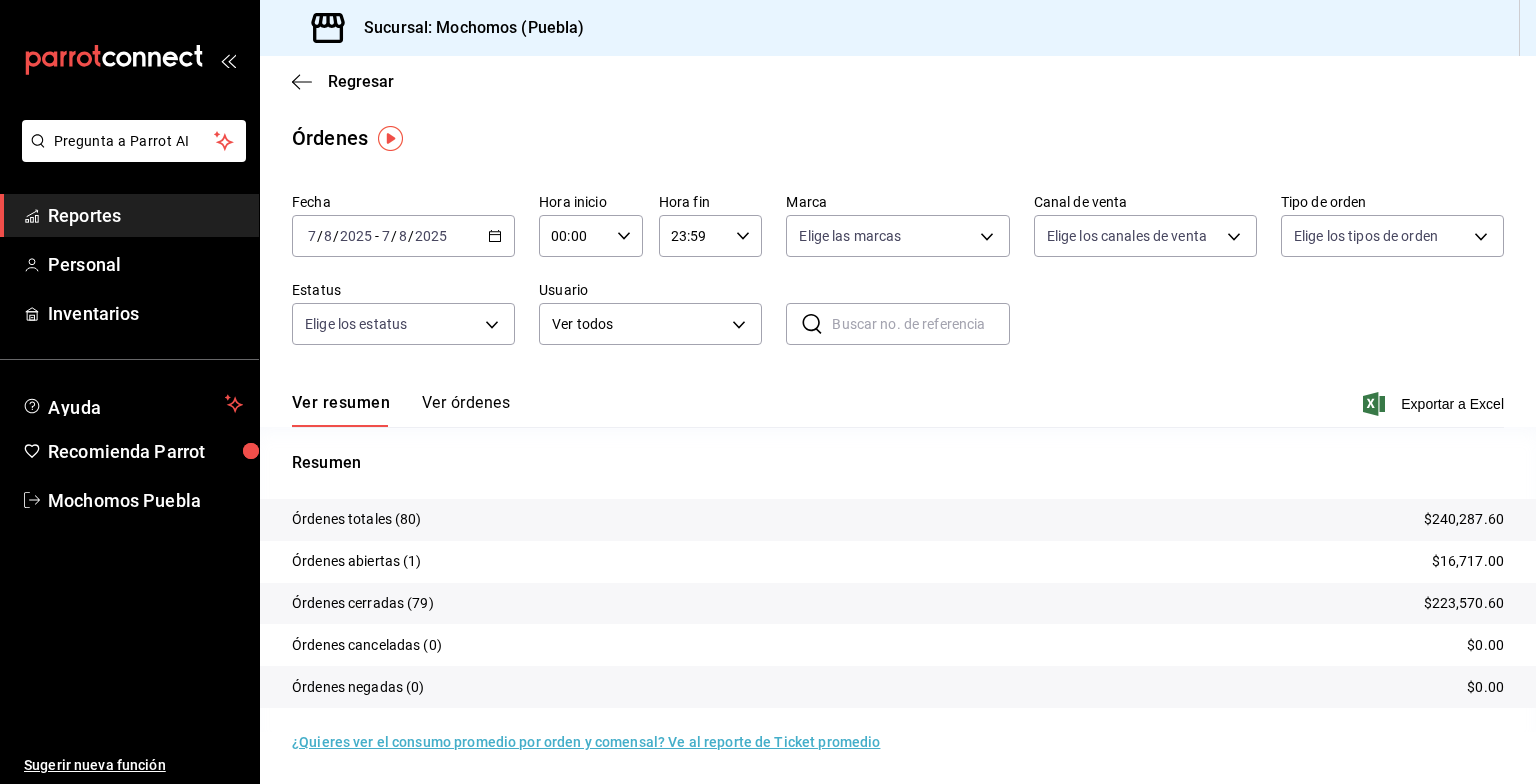 click on "Fecha [DATE] [DATE] - [DATE] [DATE] Hora inicio 00:00 Hora inicio Hora fin 23:59 Hora fin Marca Elige las marcas Canal de venta Elige los canales de venta Tipo de orden Elige los tipos de orden Estatus Elige los estatus Usuario Ver todos ALL ​ ​" at bounding box center (898, 277) 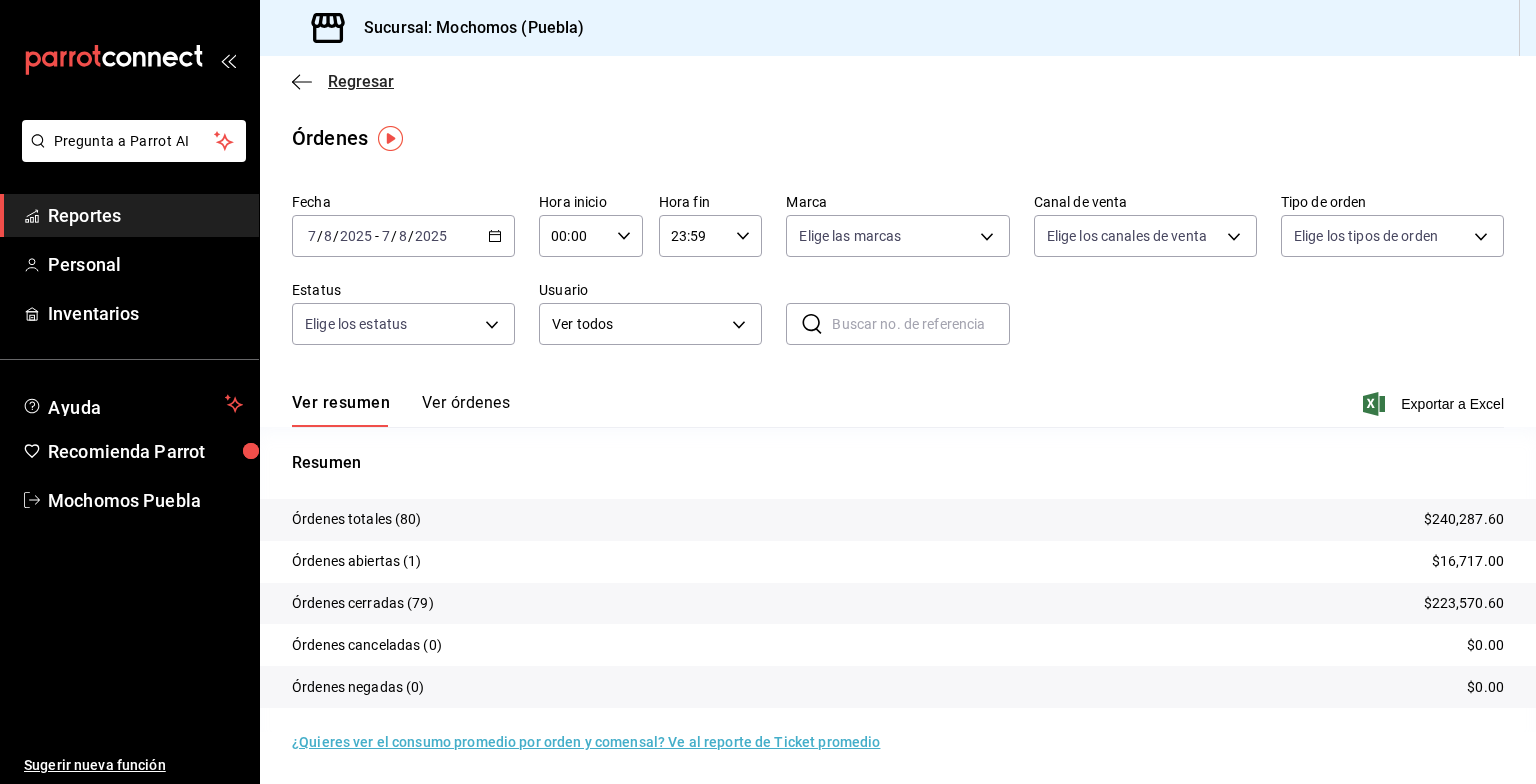 click on "Regresar" at bounding box center [361, 81] 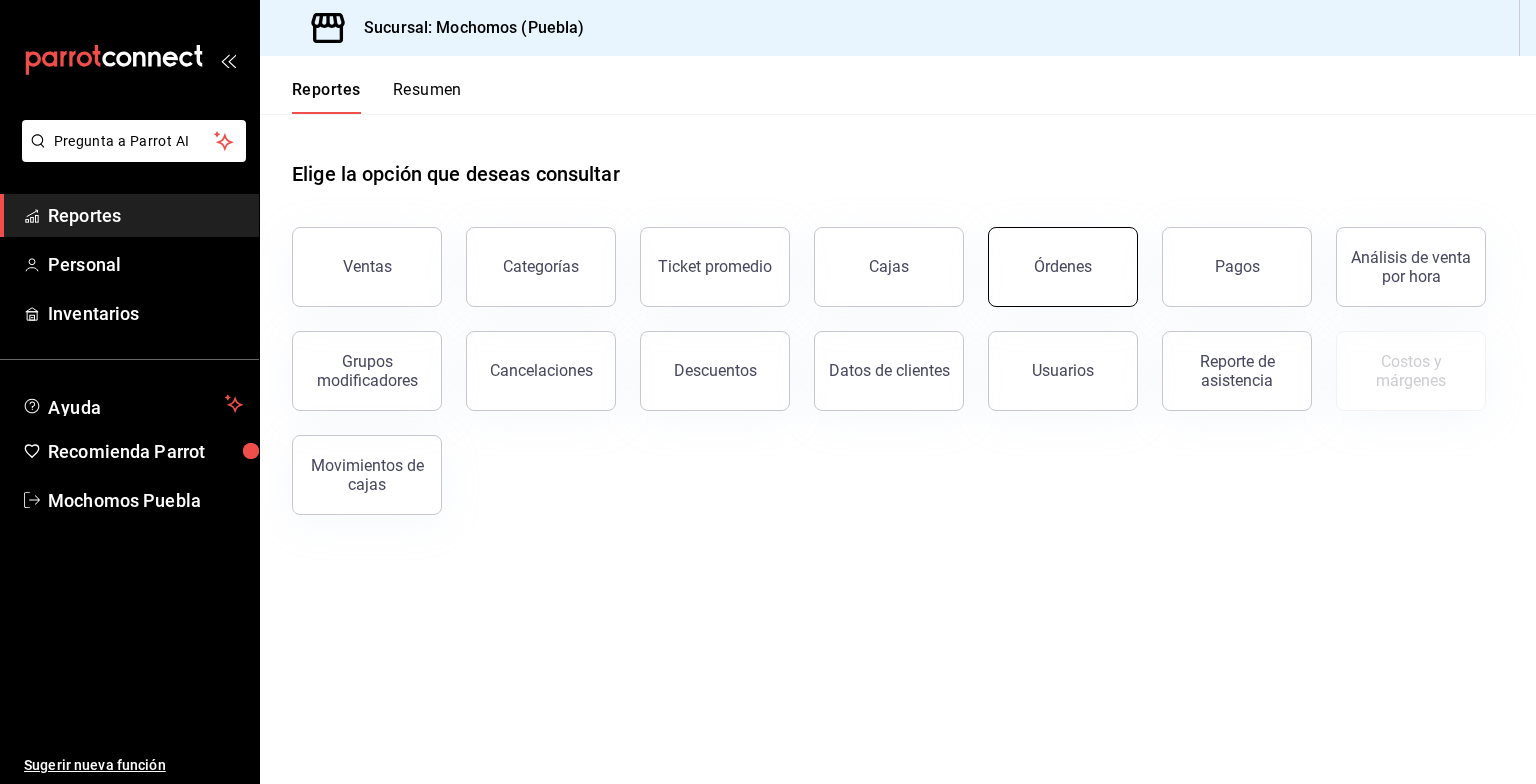 click on "Órdenes" at bounding box center [1063, 266] 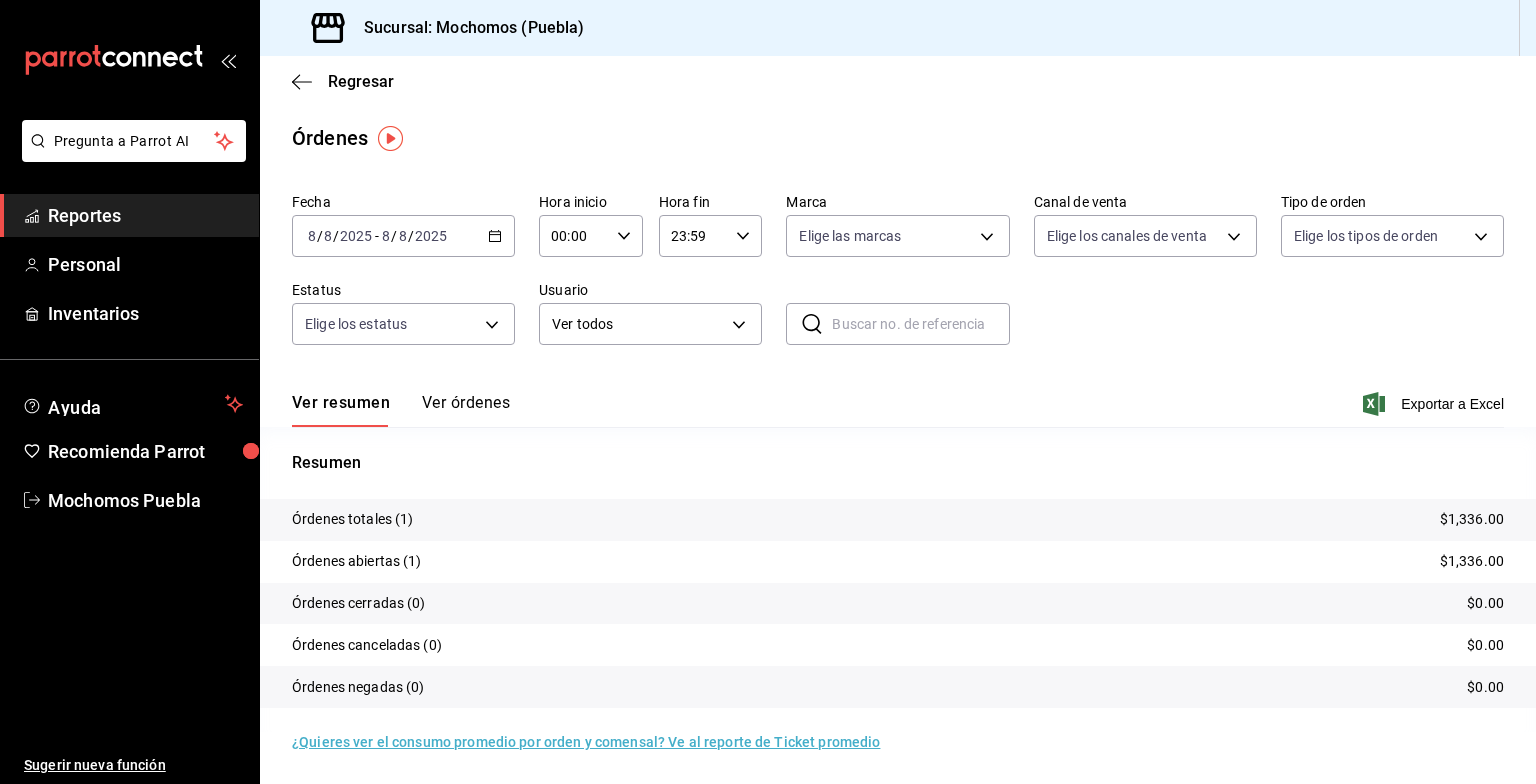 click 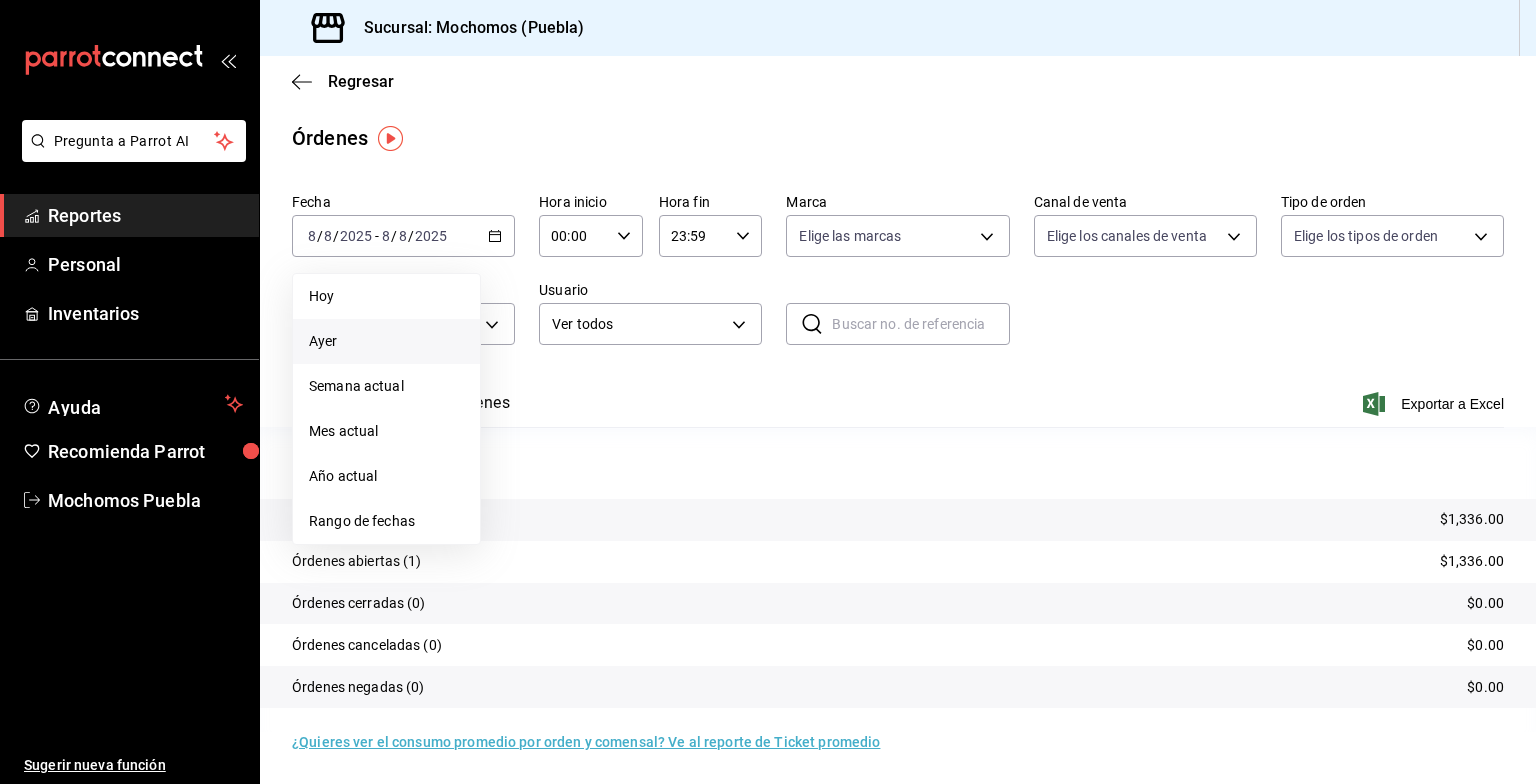 click on "Ayer" at bounding box center (386, 341) 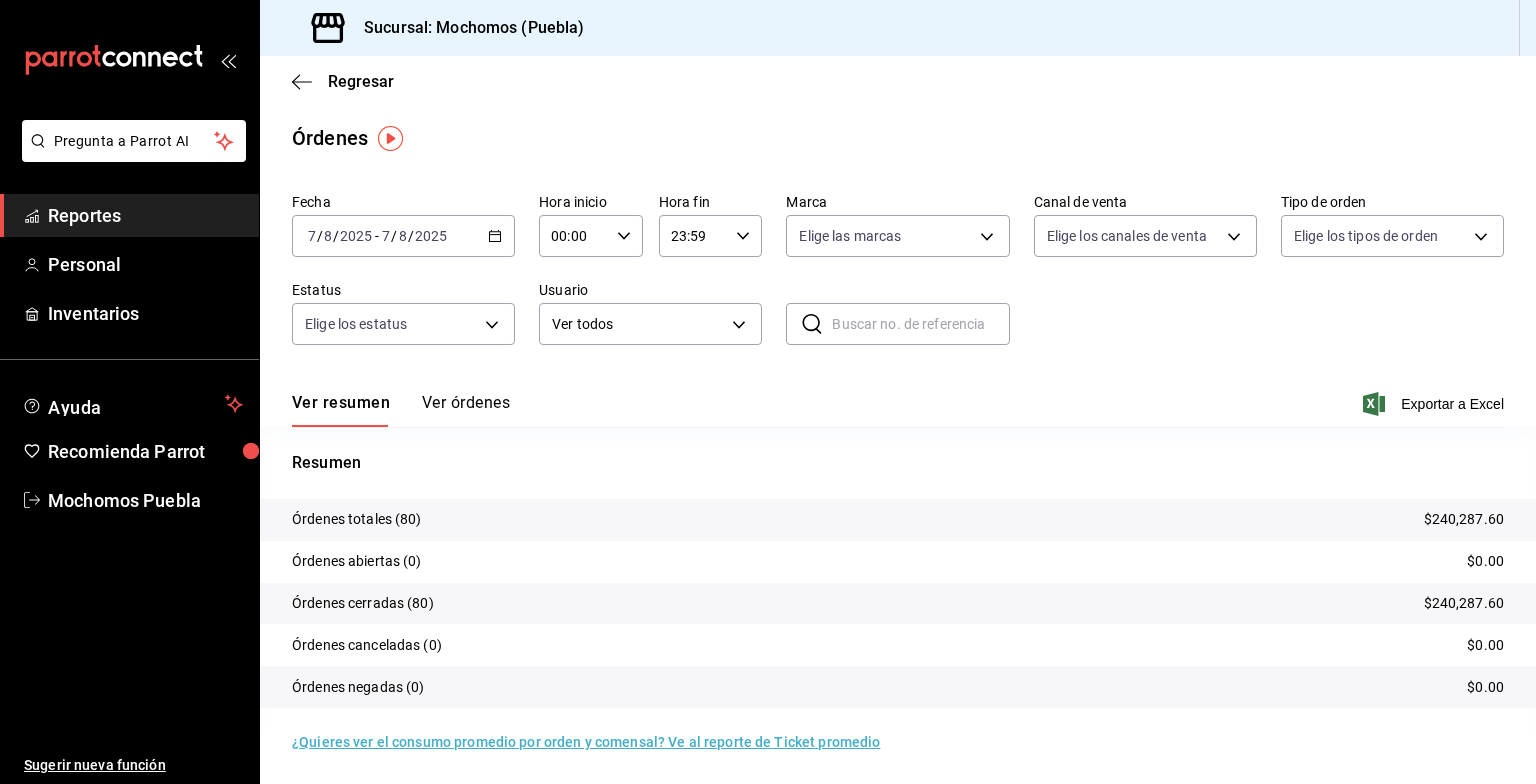 click on "2025-08-07 7 / 8 / 2025 - 2025-08-07 7 / 8 / 2025" at bounding box center [403, 236] 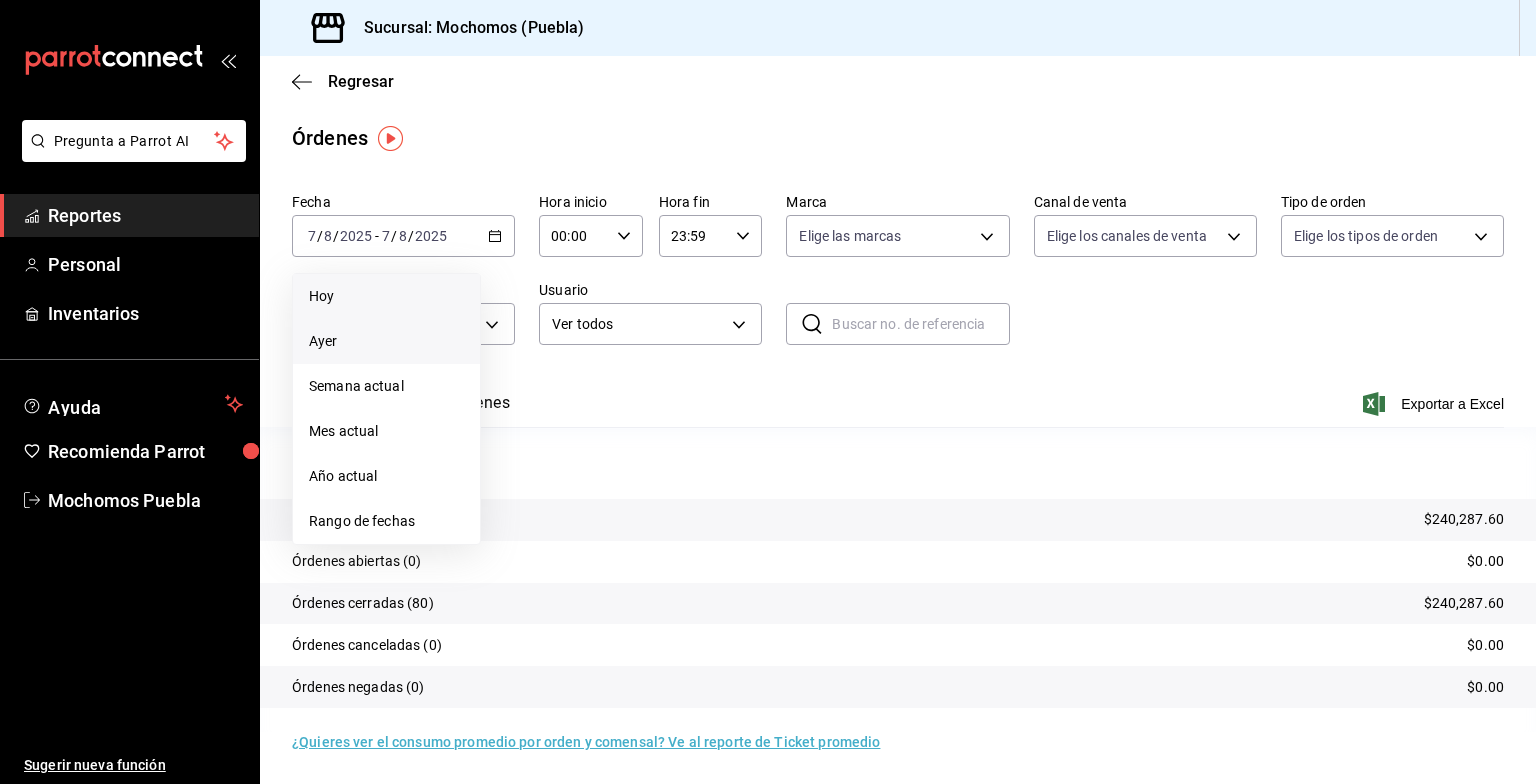 click on "Hoy" at bounding box center [386, 296] 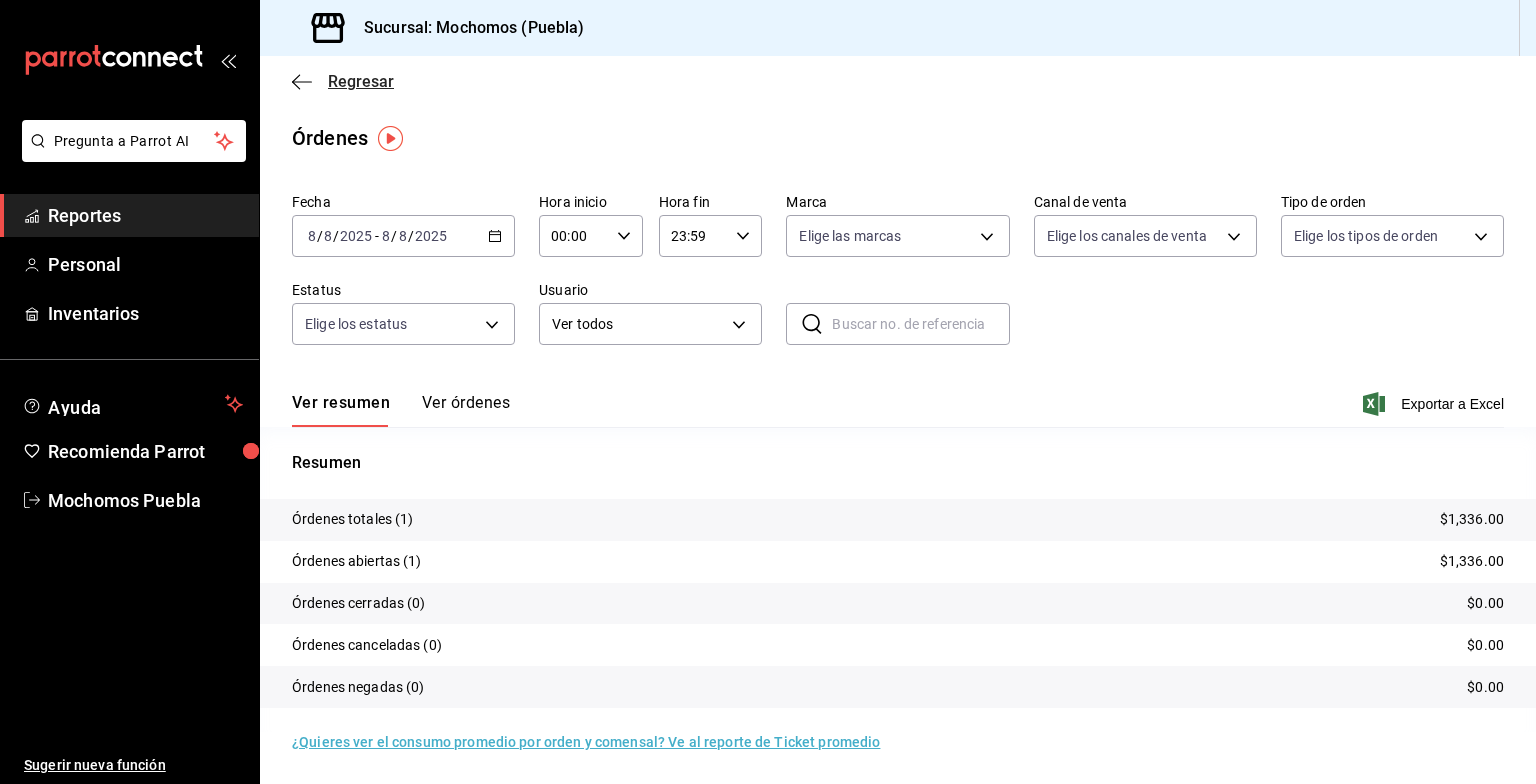 click on "Regresar" at bounding box center (361, 81) 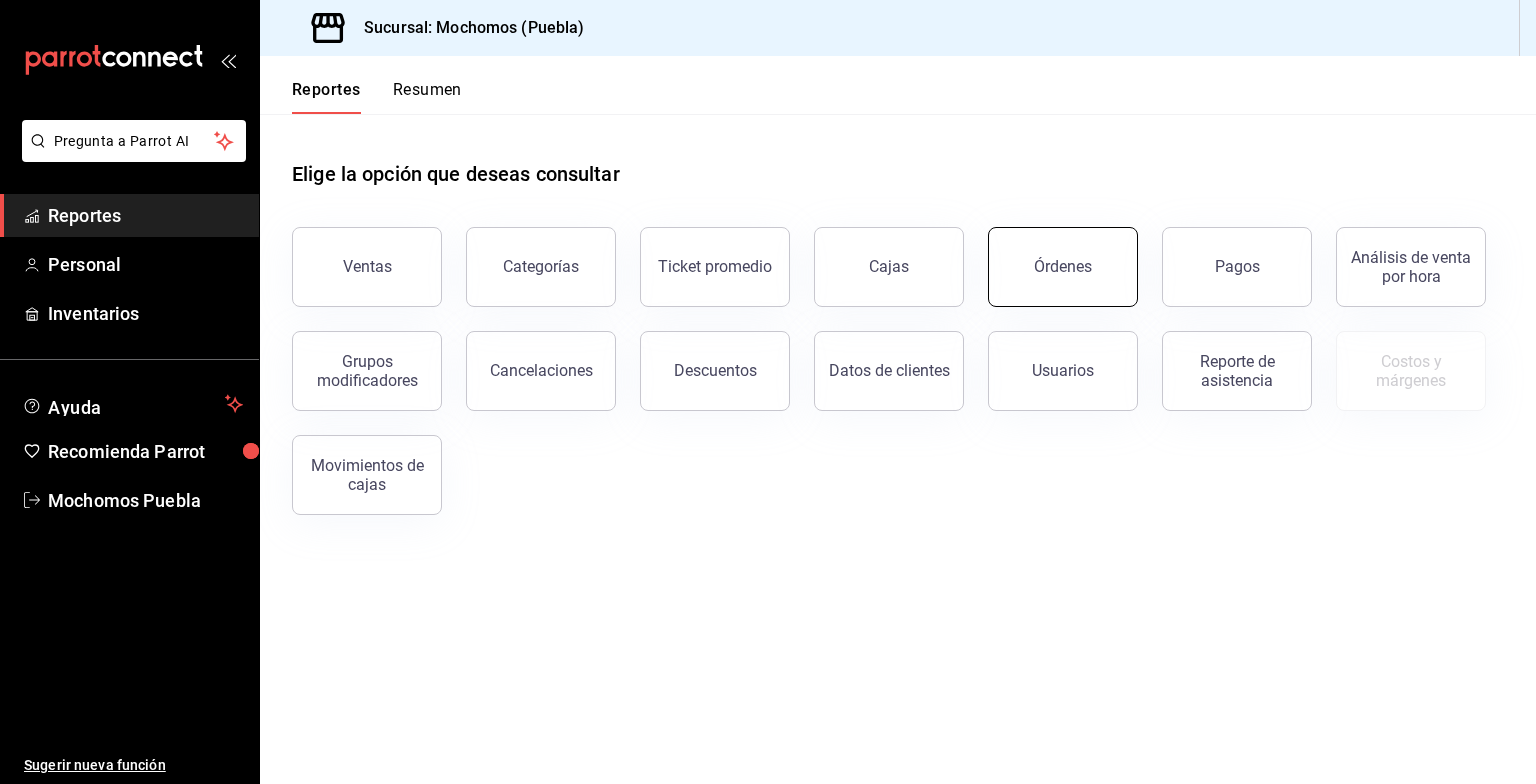 click on "Órdenes" at bounding box center [1063, 267] 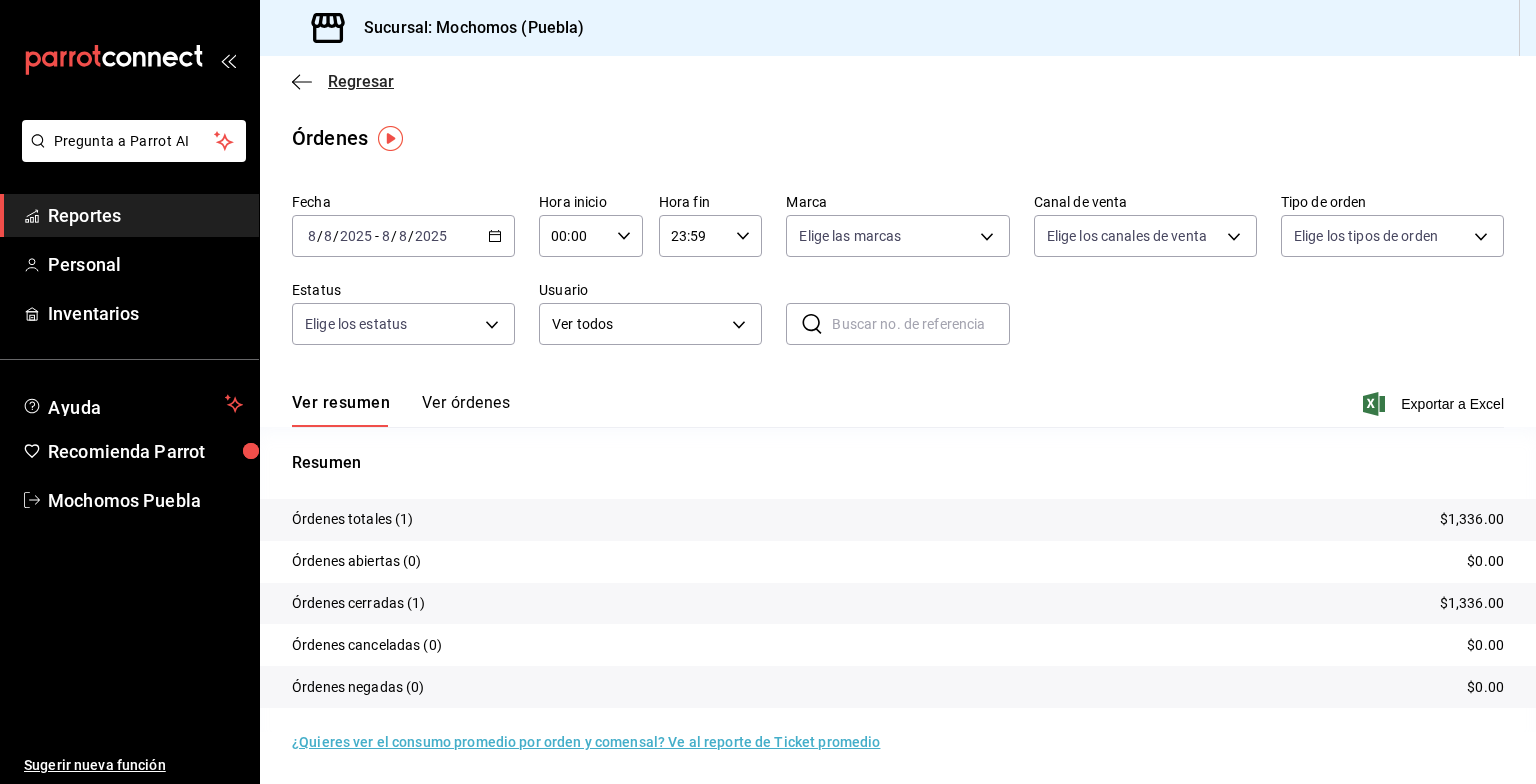 click on "Regresar" at bounding box center (361, 81) 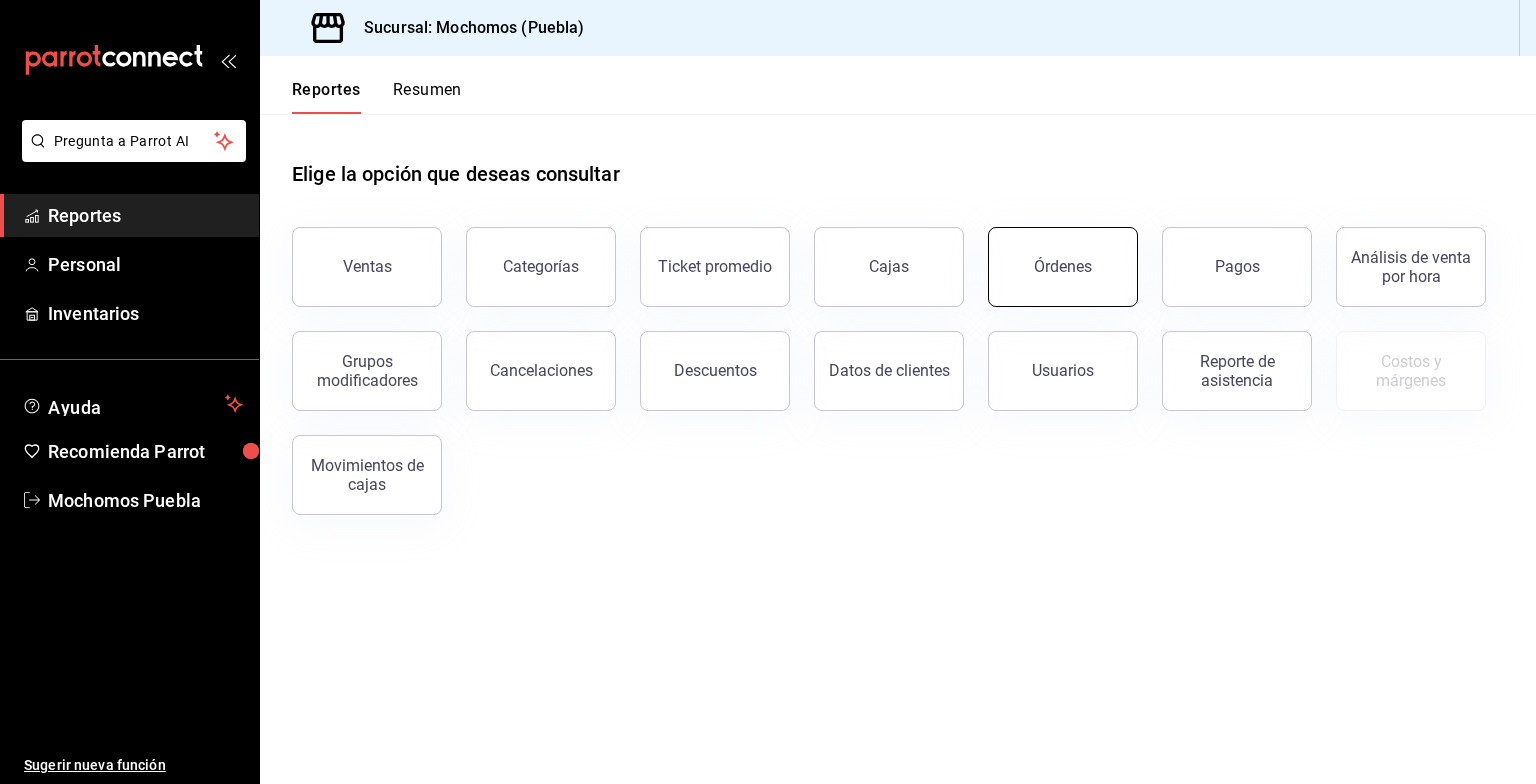 click on "Órdenes" at bounding box center [1063, 267] 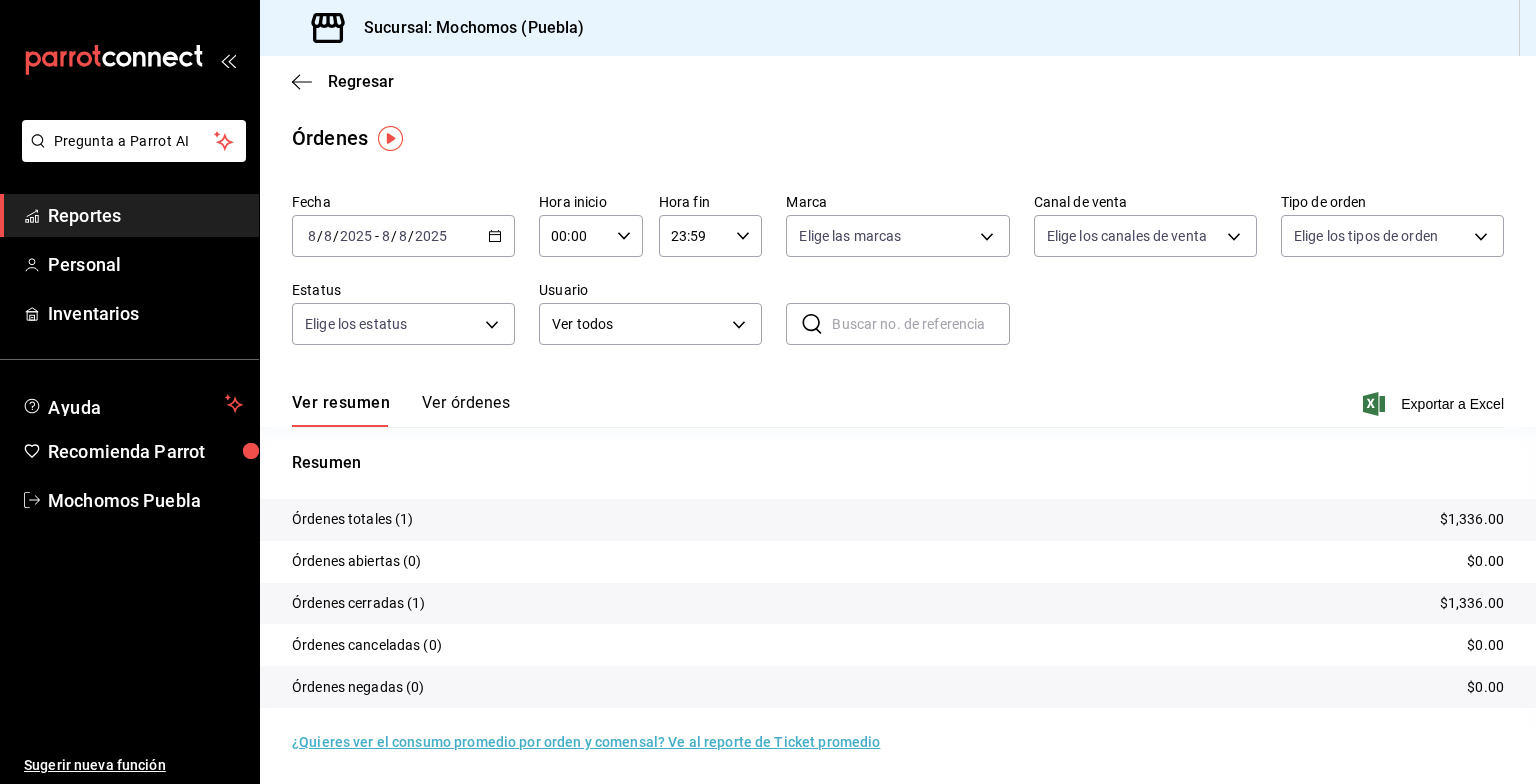 click 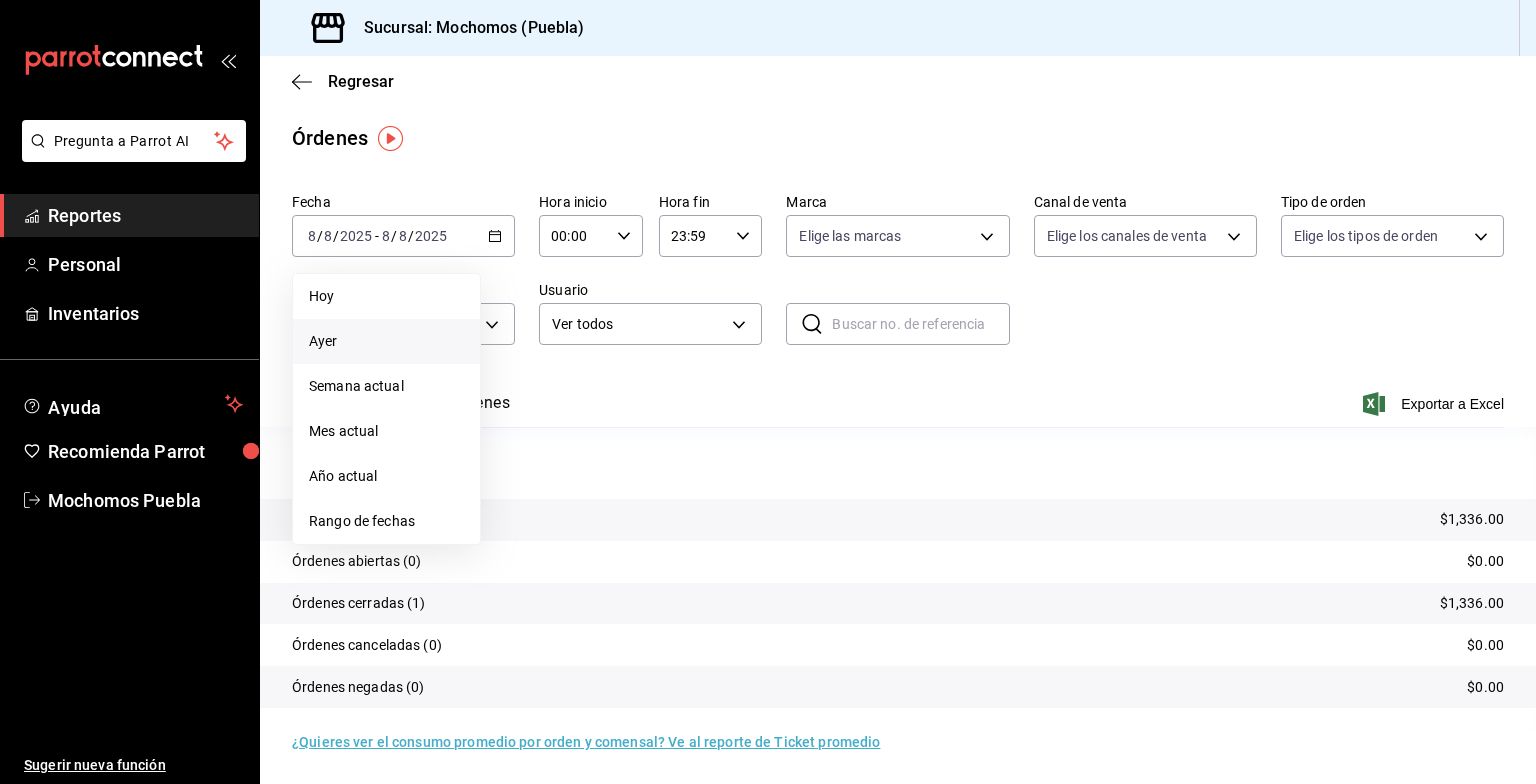 click on "Ayer" at bounding box center (386, 341) 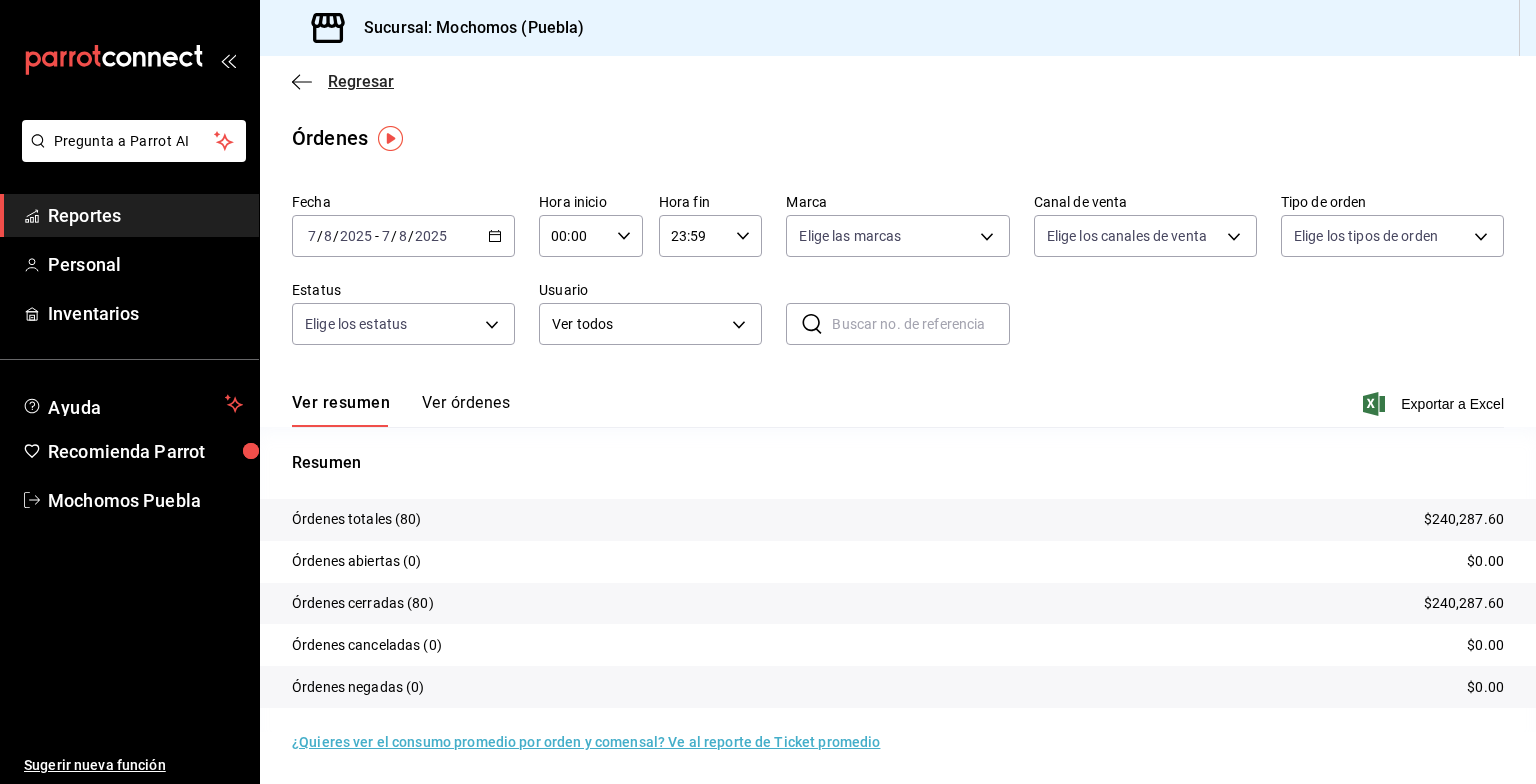 click on "Regresar" at bounding box center [361, 81] 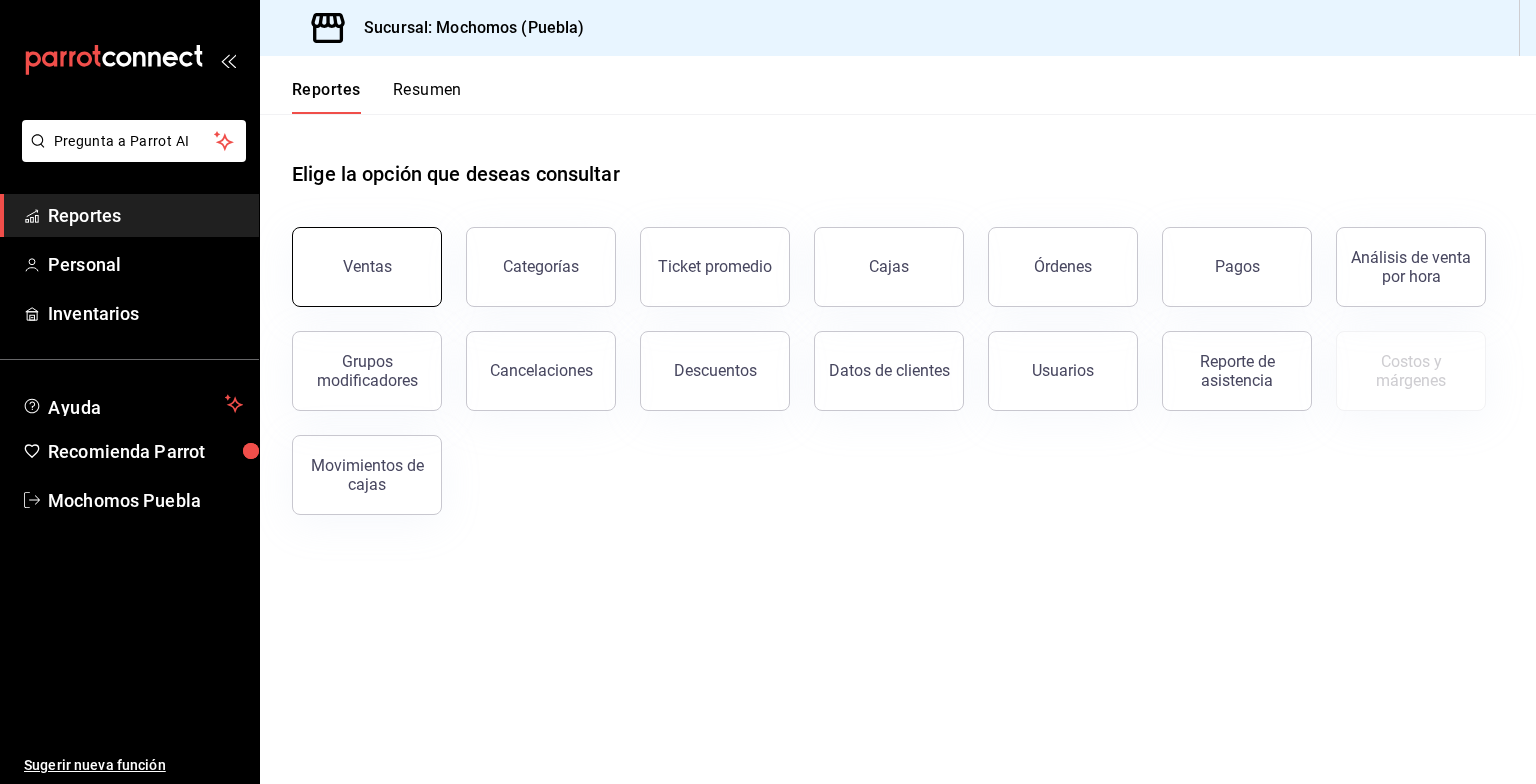 click on "Ventas" at bounding box center (367, 266) 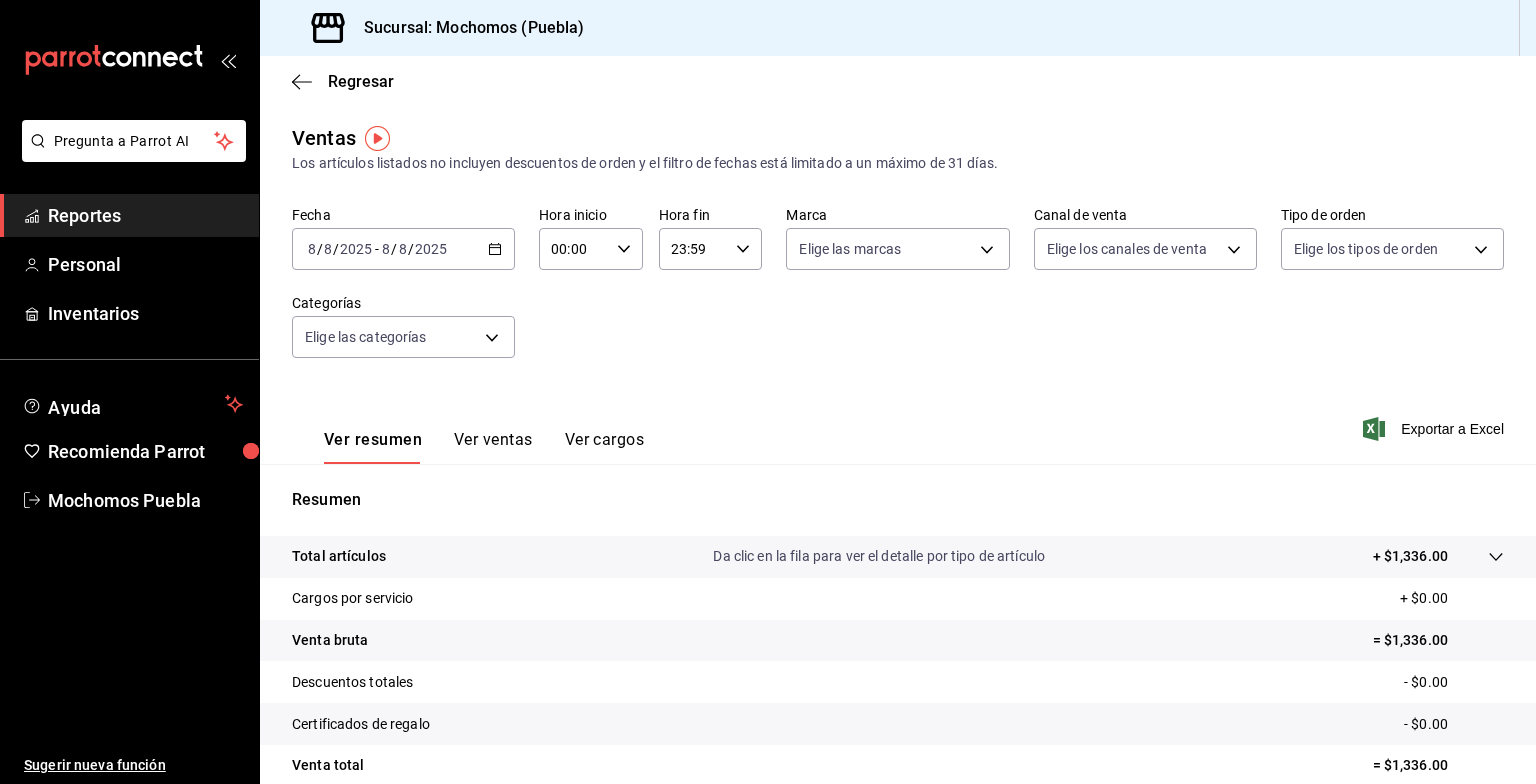 click on "2025-08-08 8 / 8 / 2025 - 2025-08-08 8 / 8 / 2025" at bounding box center (403, 249) 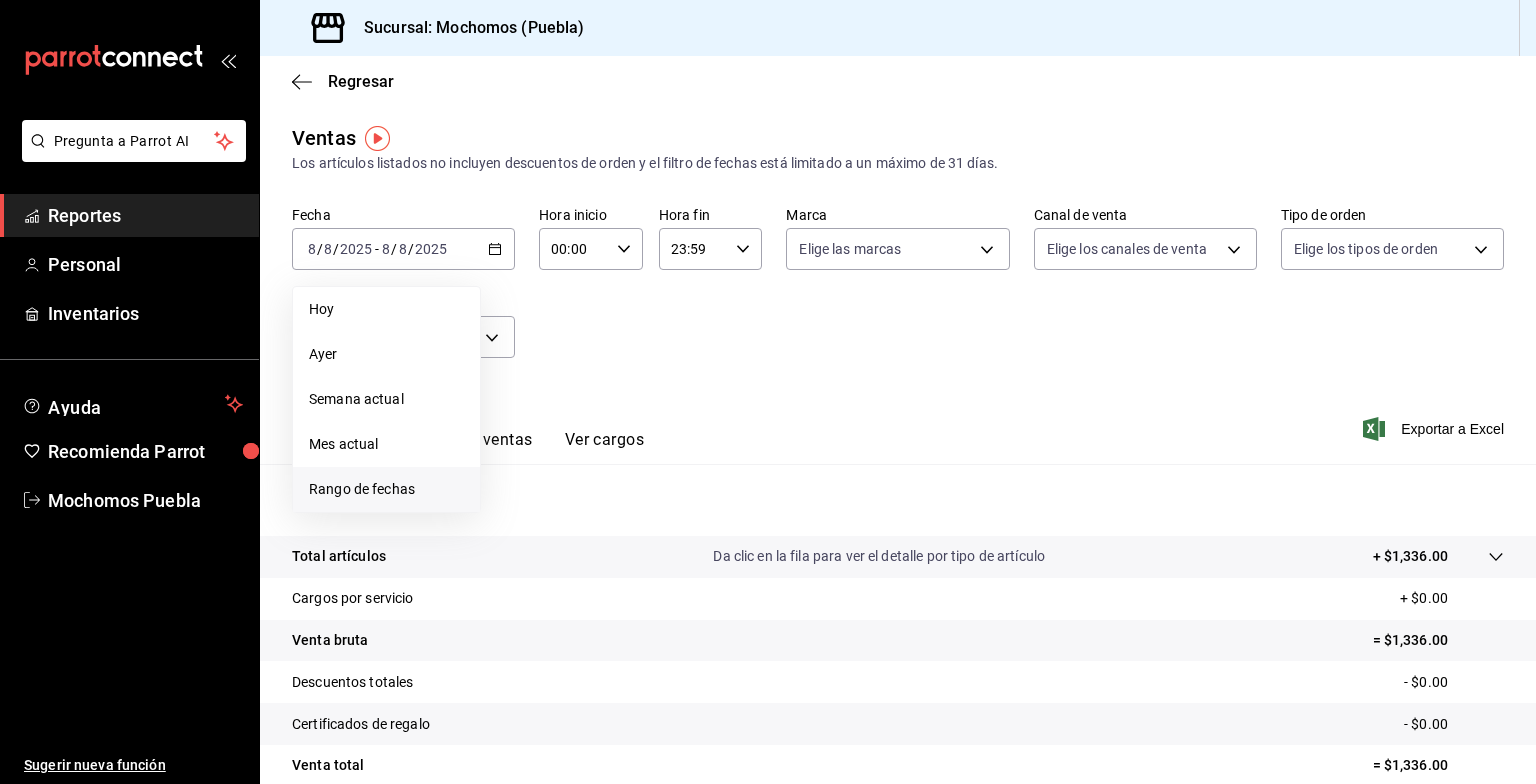 click on "Rango de fechas" at bounding box center [386, 489] 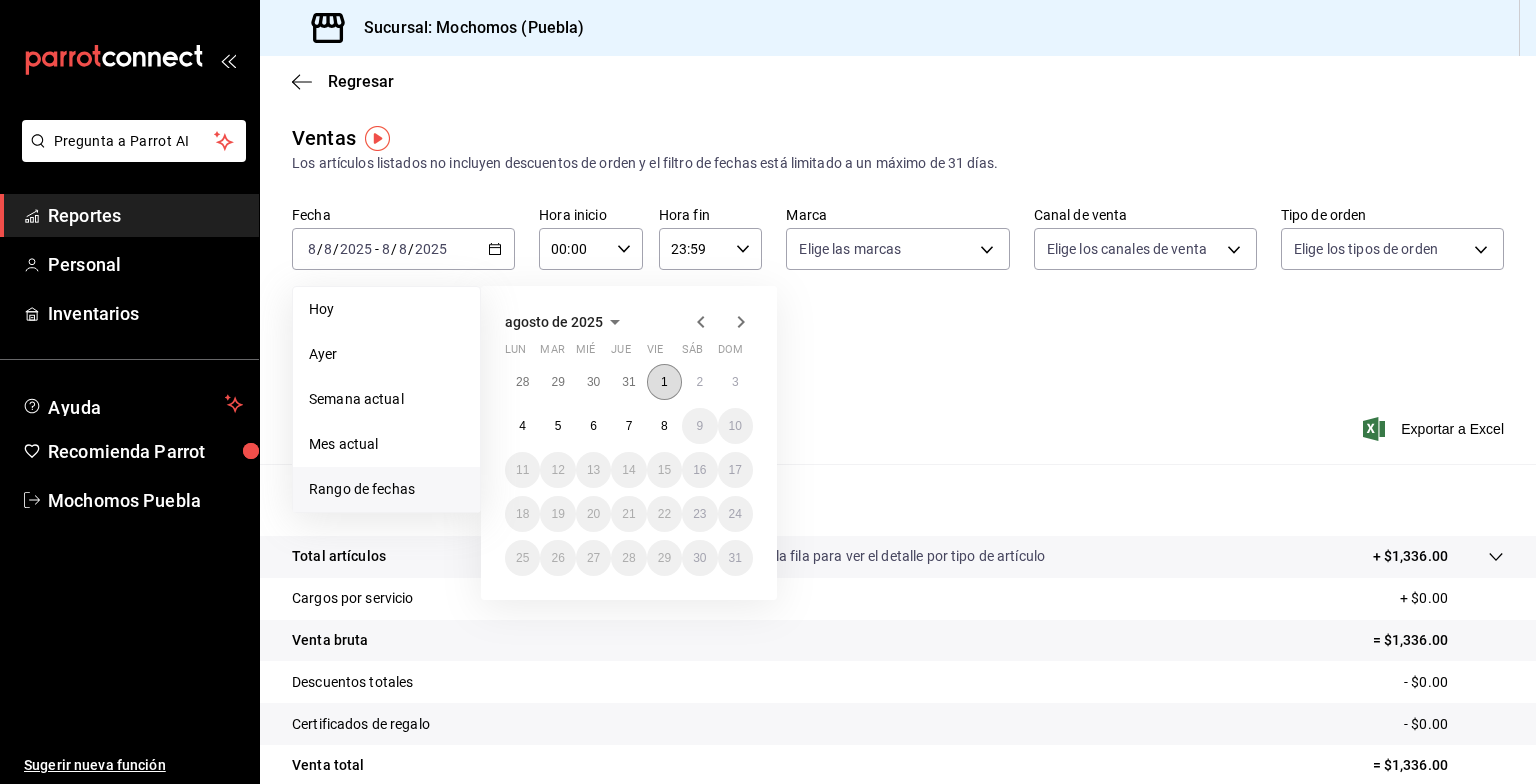 click on "1" at bounding box center [664, 382] 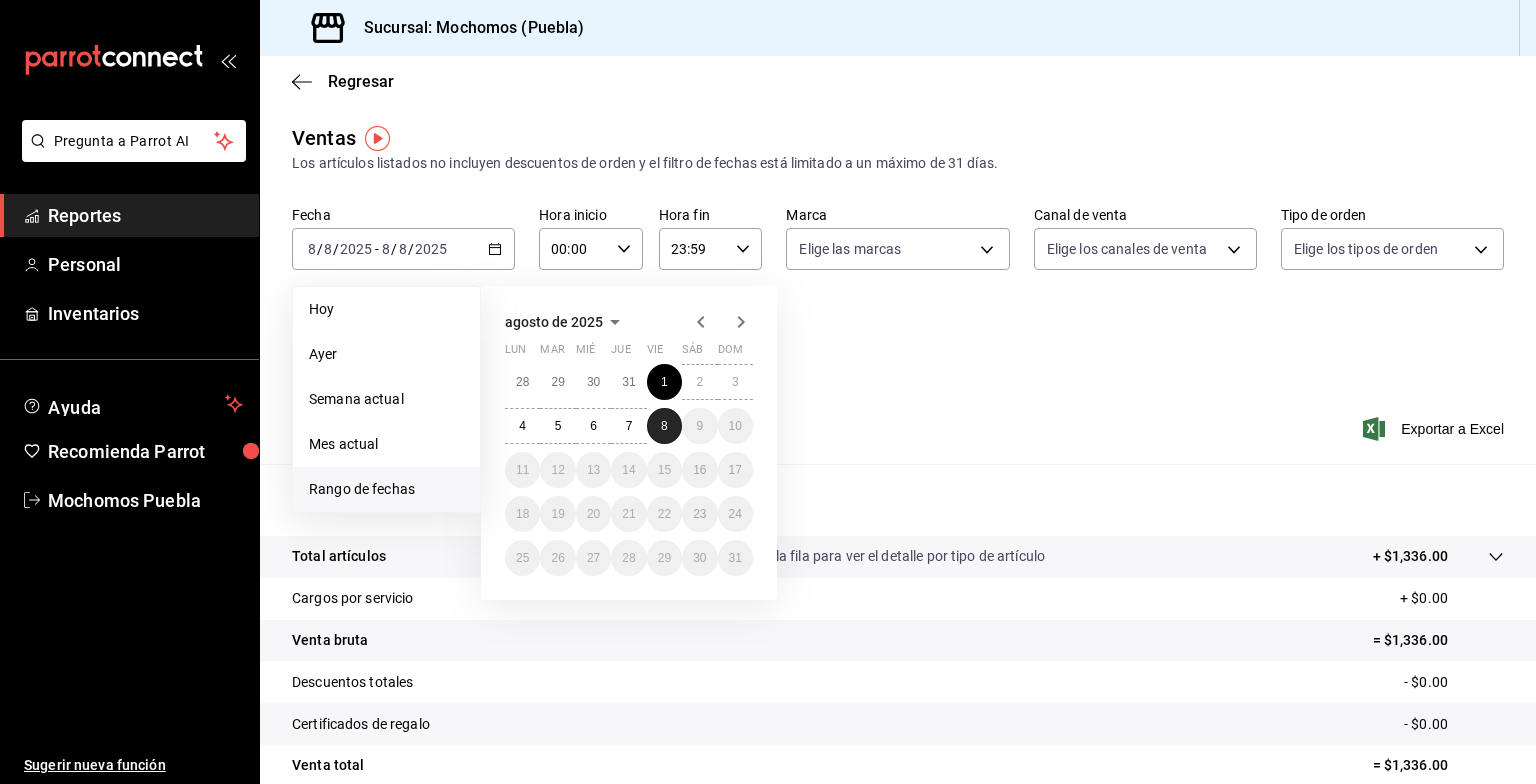 click on "8" at bounding box center [664, 426] 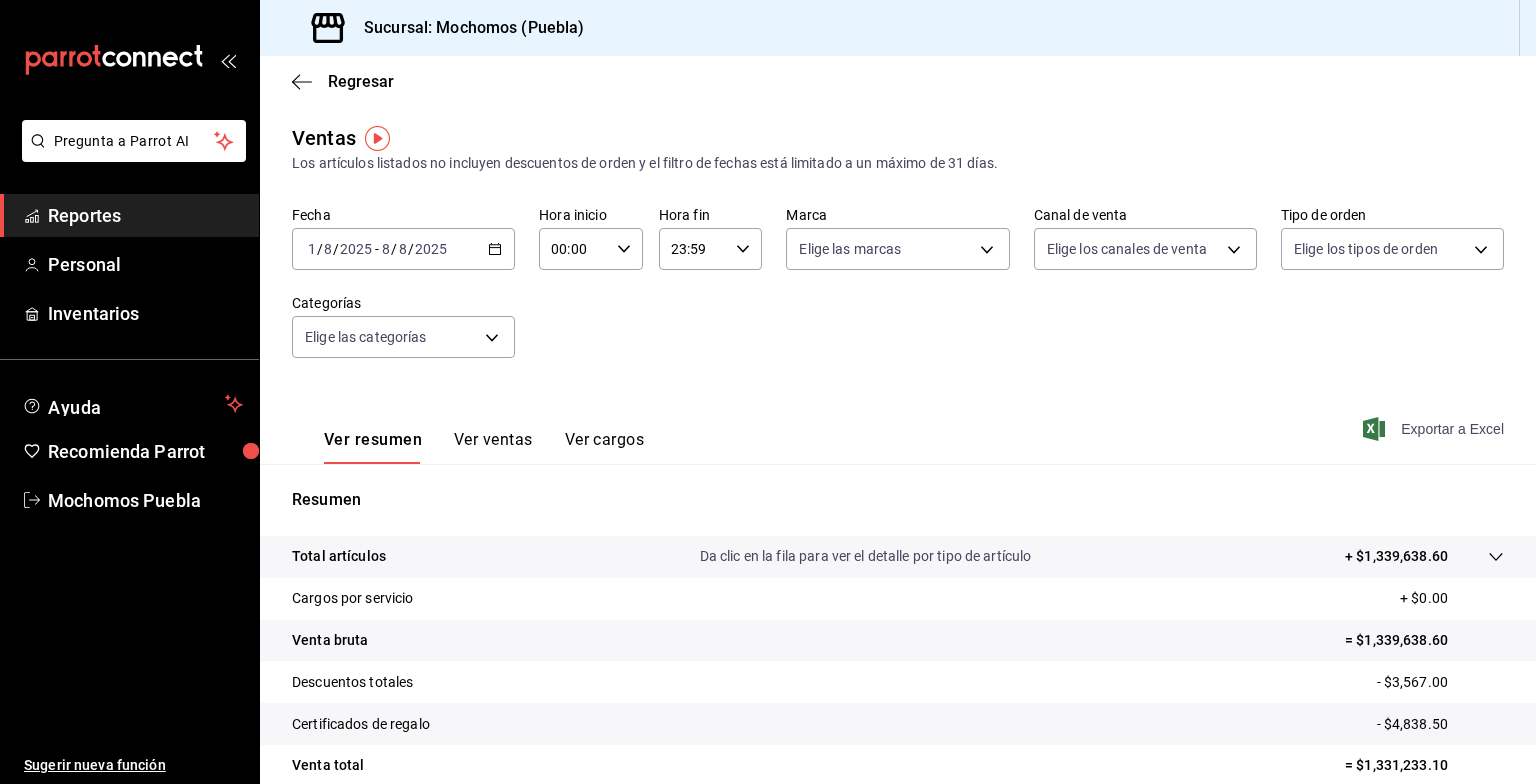 click on "Exportar a Excel" at bounding box center (1435, 429) 